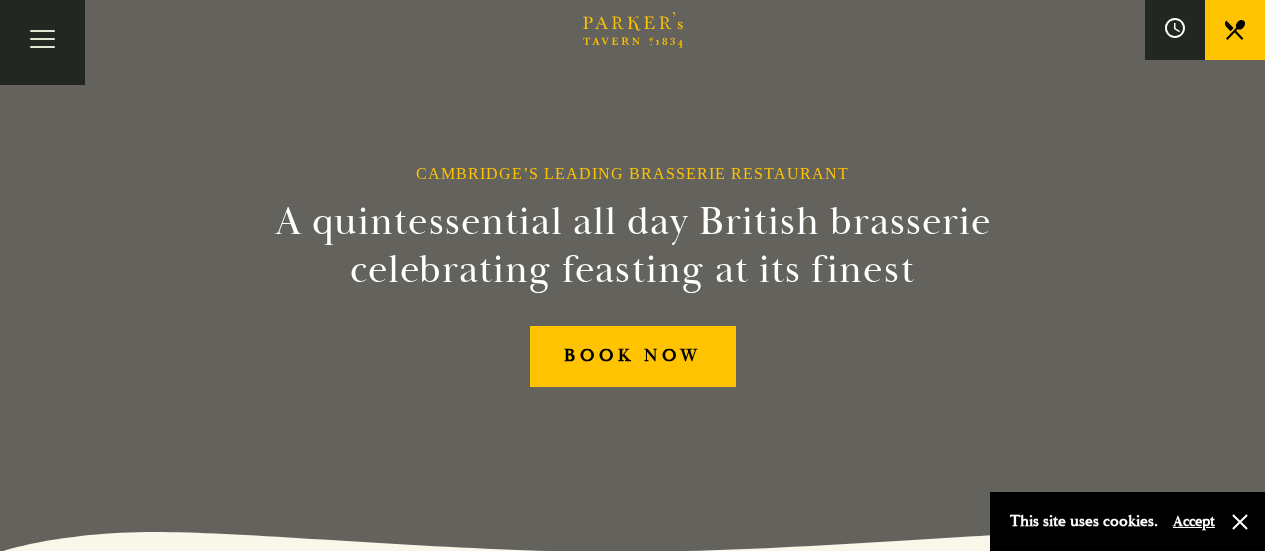 scroll, scrollTop: 0, scrollLeft: 0, axis: both 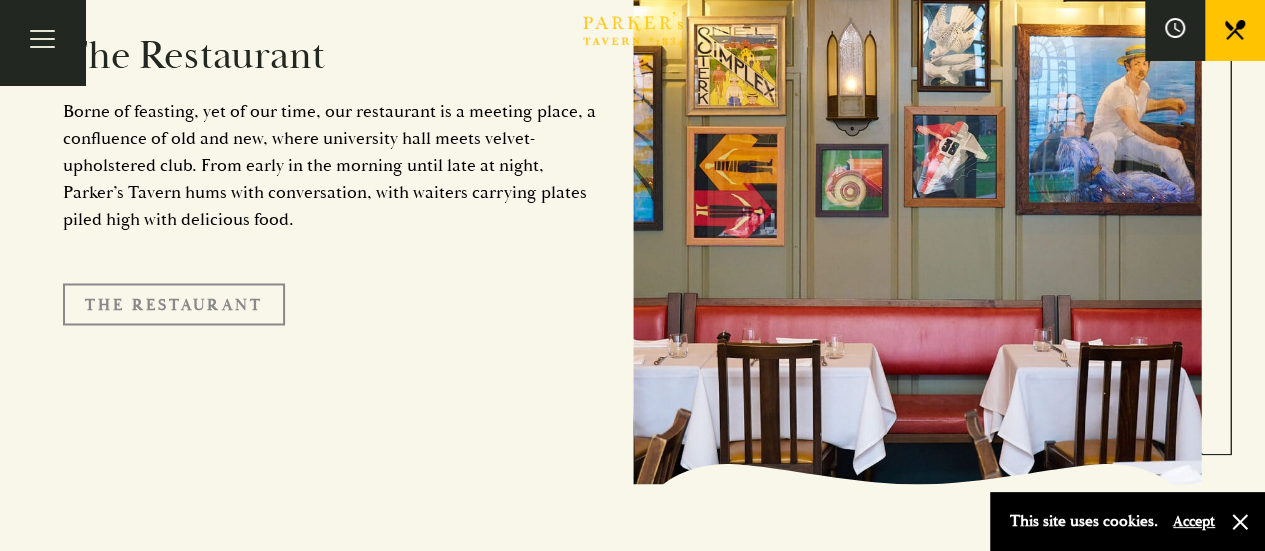 click on "The Restaurant" at bounding box center [174, 304] 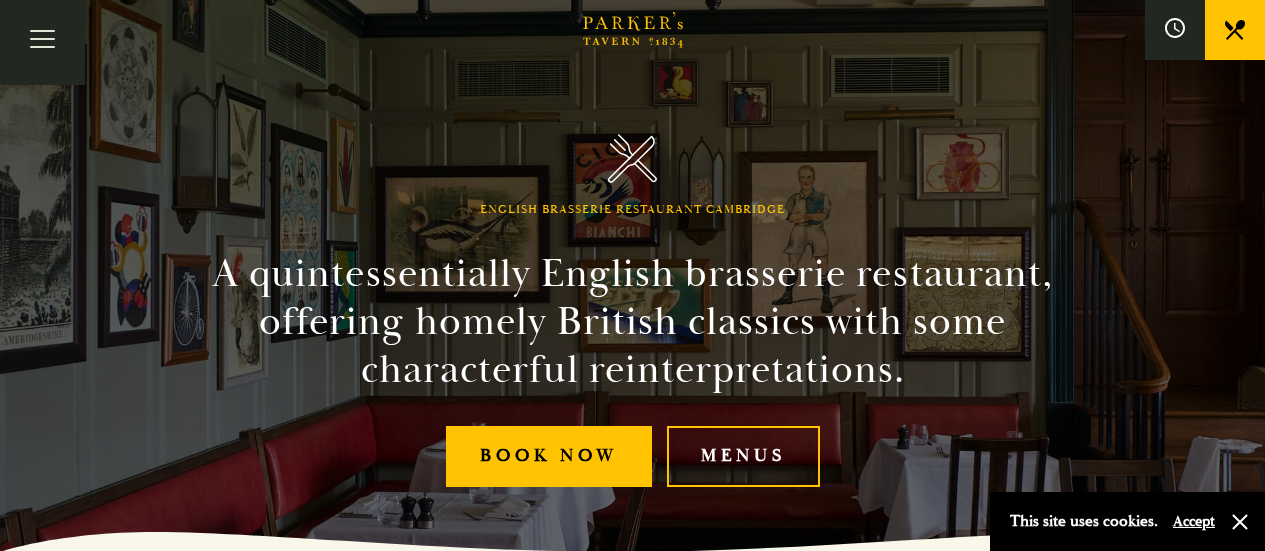 scroll, scrollTop: 0, scrollLeft: 0, axis: both 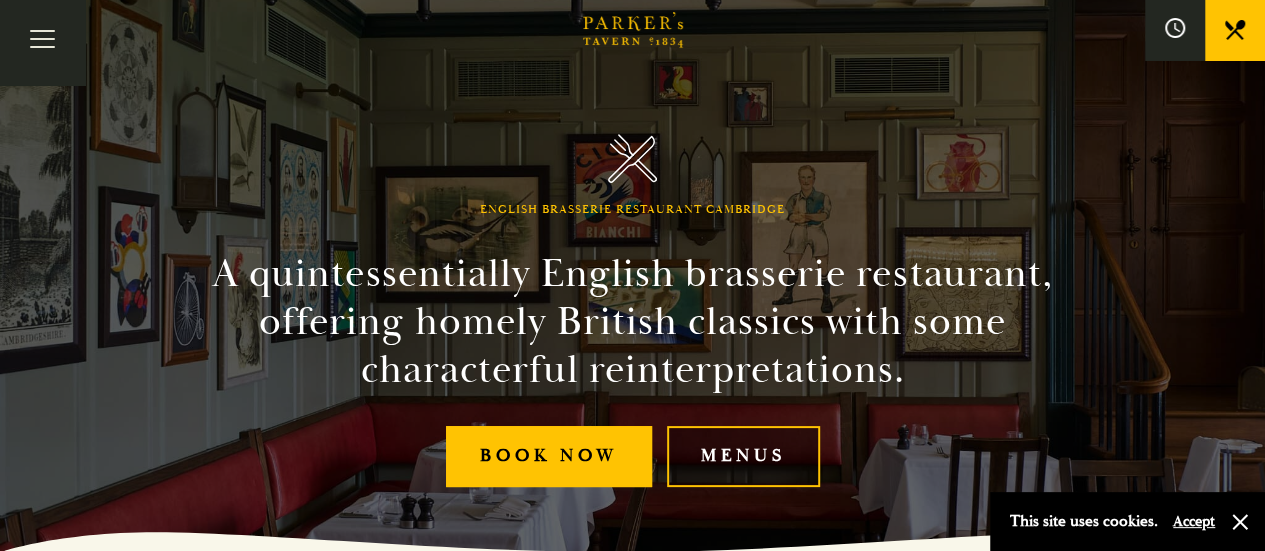 click on "Menus" at bounding box center [743, 456] 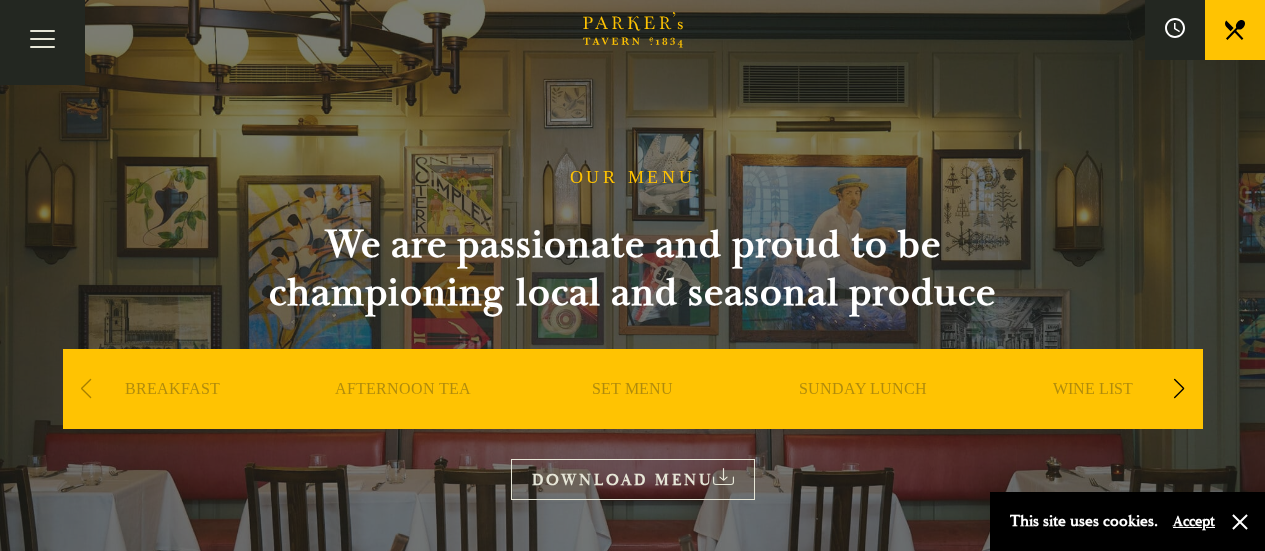 scroll, scrollTop: 0, scrollLeft: 0, axis: both 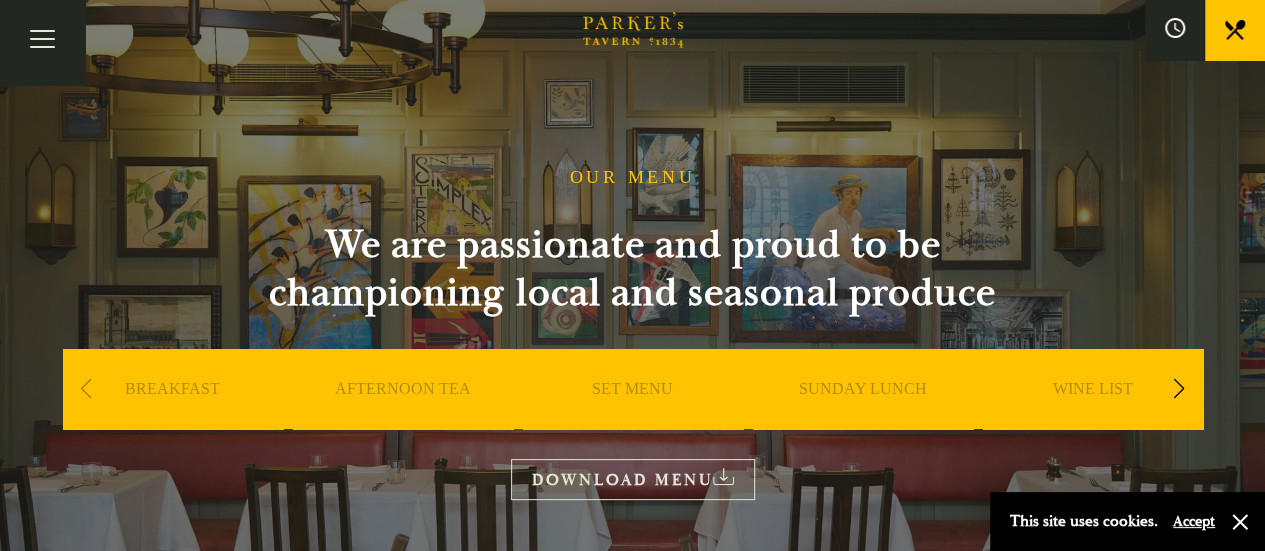 click on "SET MENU" at bounding box center [632, 419] 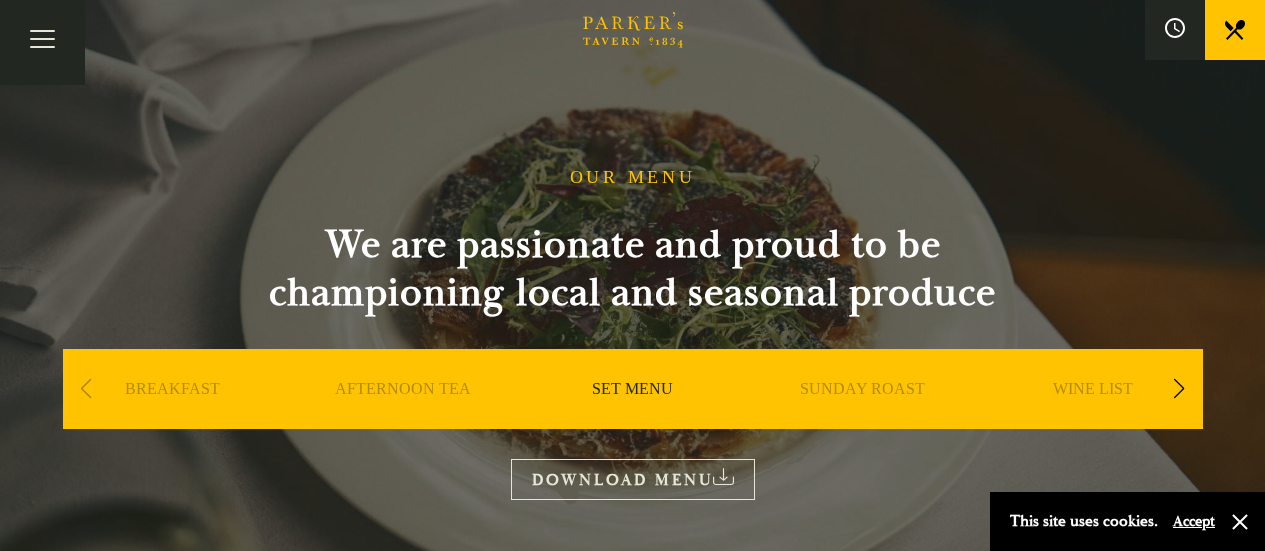 scroll, scrollTop: 0, scrollLeft: 0, axis: both 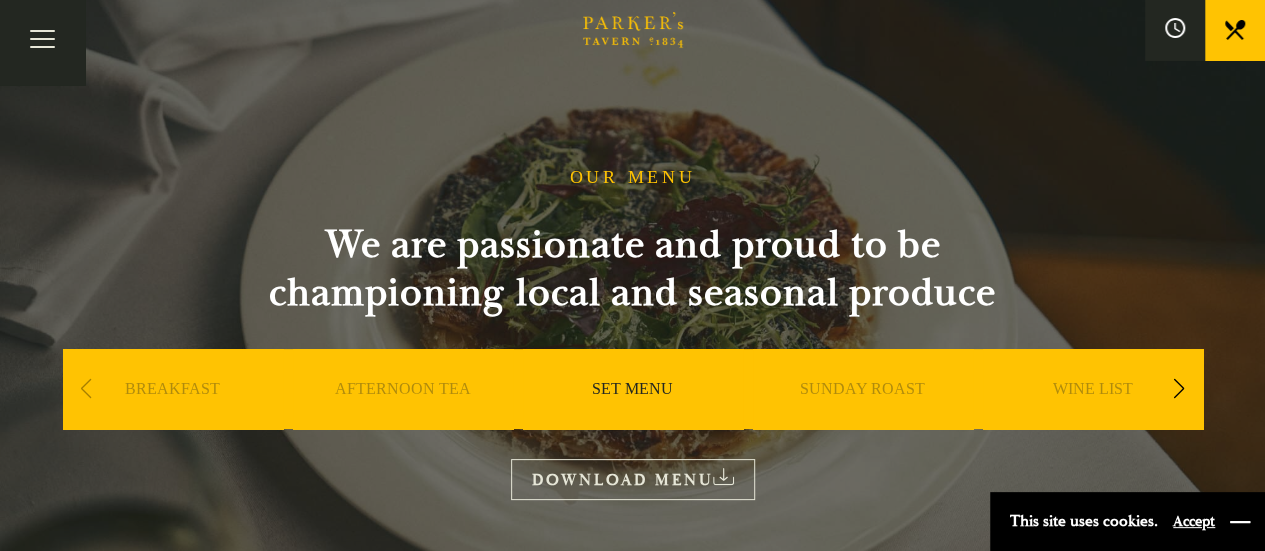 click at bounding box center (1240, 522) 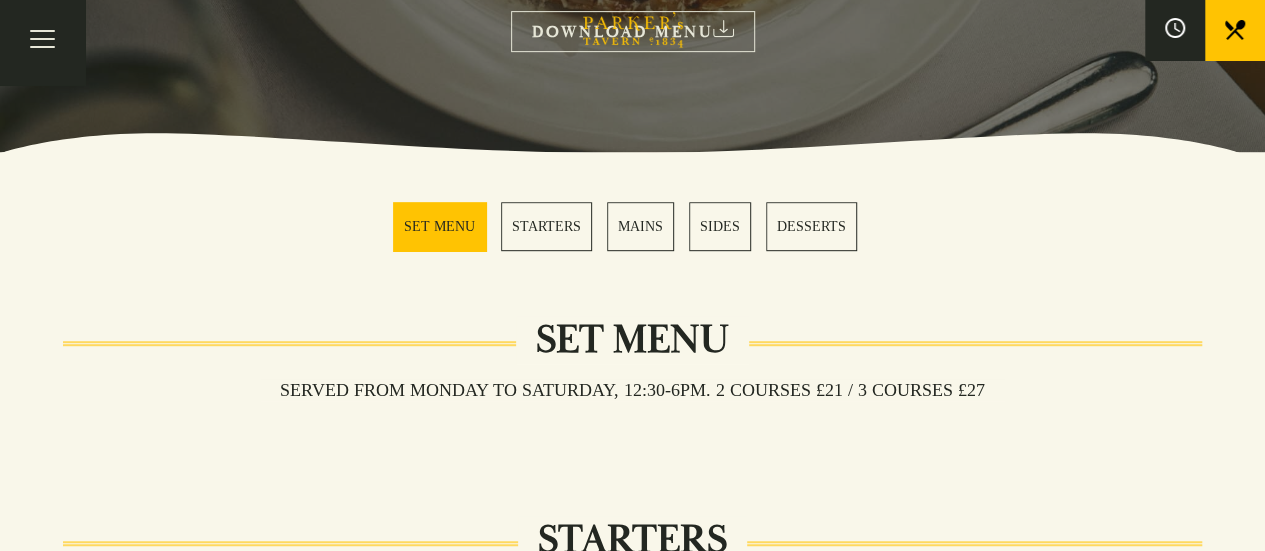 scroll, scrollTop: 466, scrollLeft: 0, axis: vertical 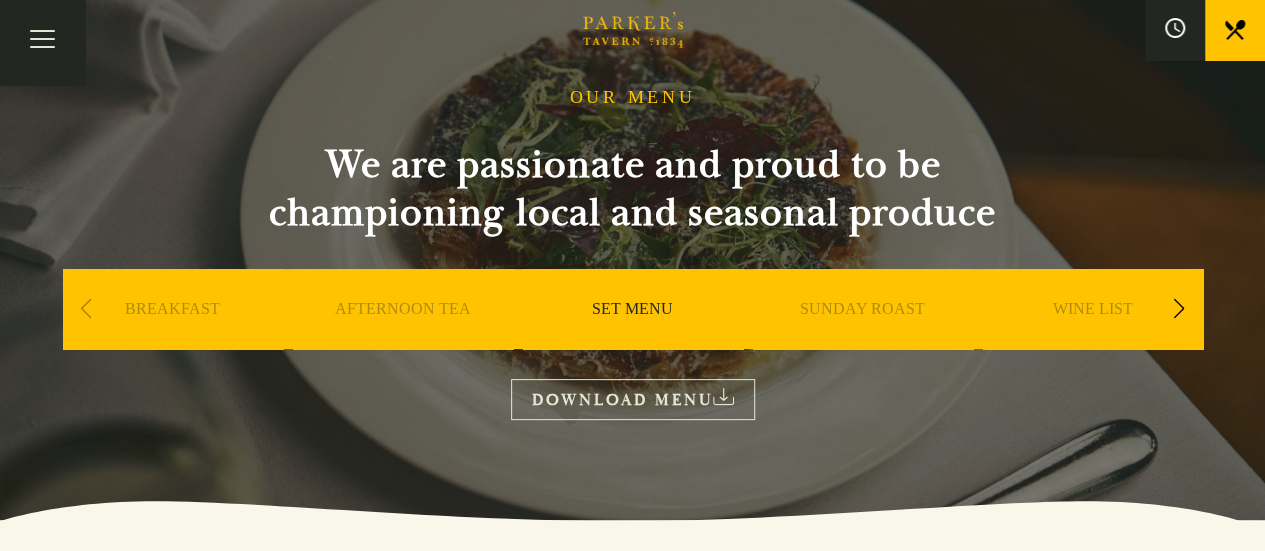 click on "AFTERNOON TEA" at bounding box center (403, 339) 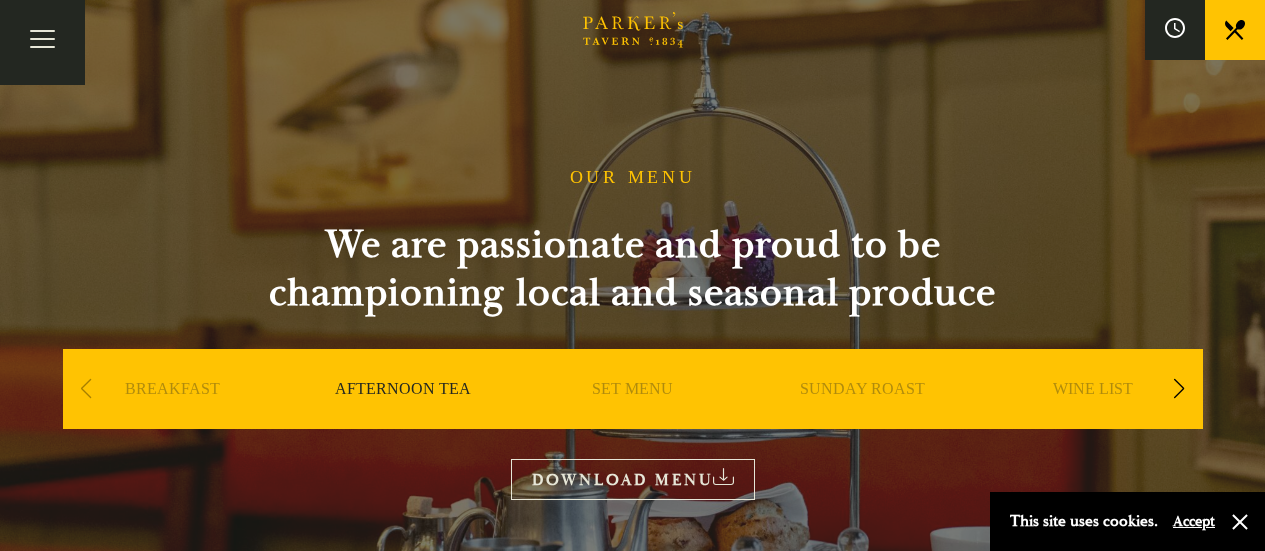 scroll, scrollTop: 0, scrollLeft: 0, axis: both 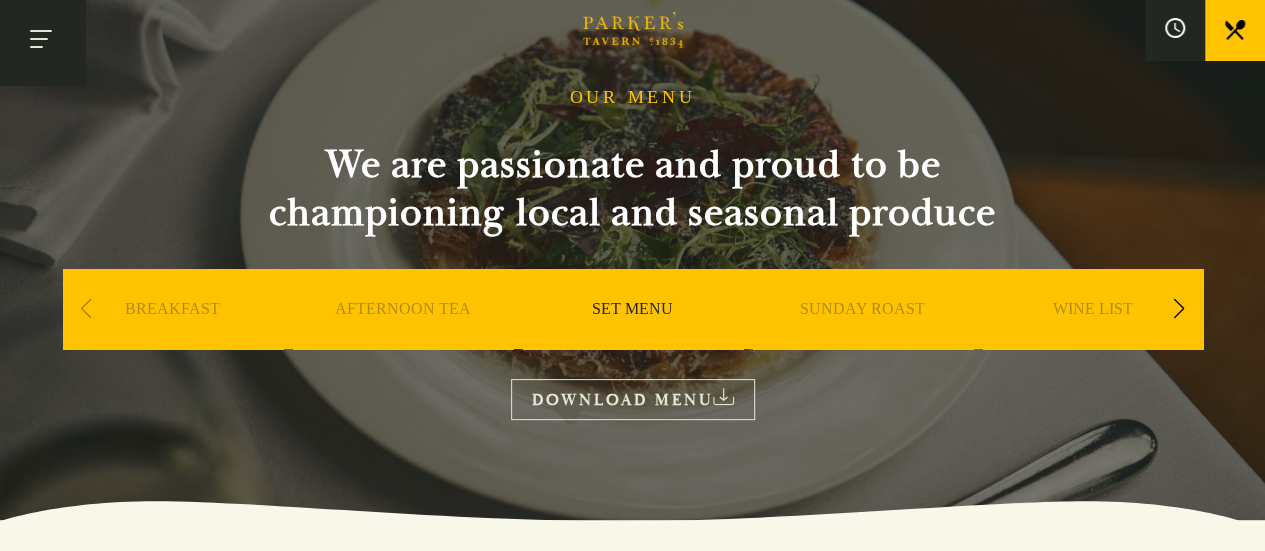 click at bounding box center (42, 42) 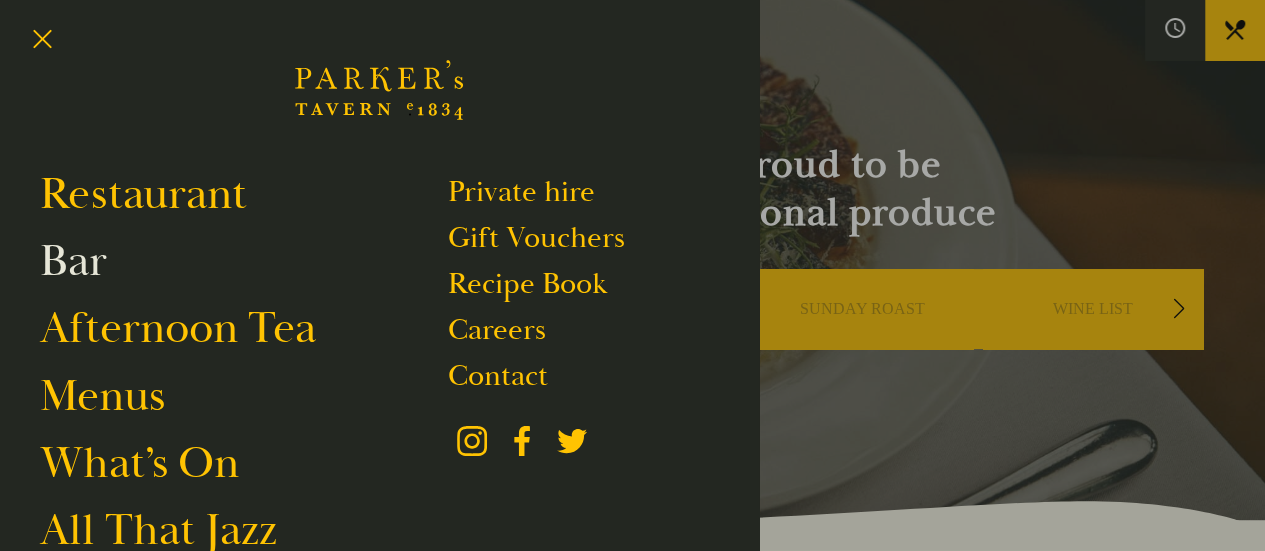 click on "Bar" at bounding box center (73, 261) 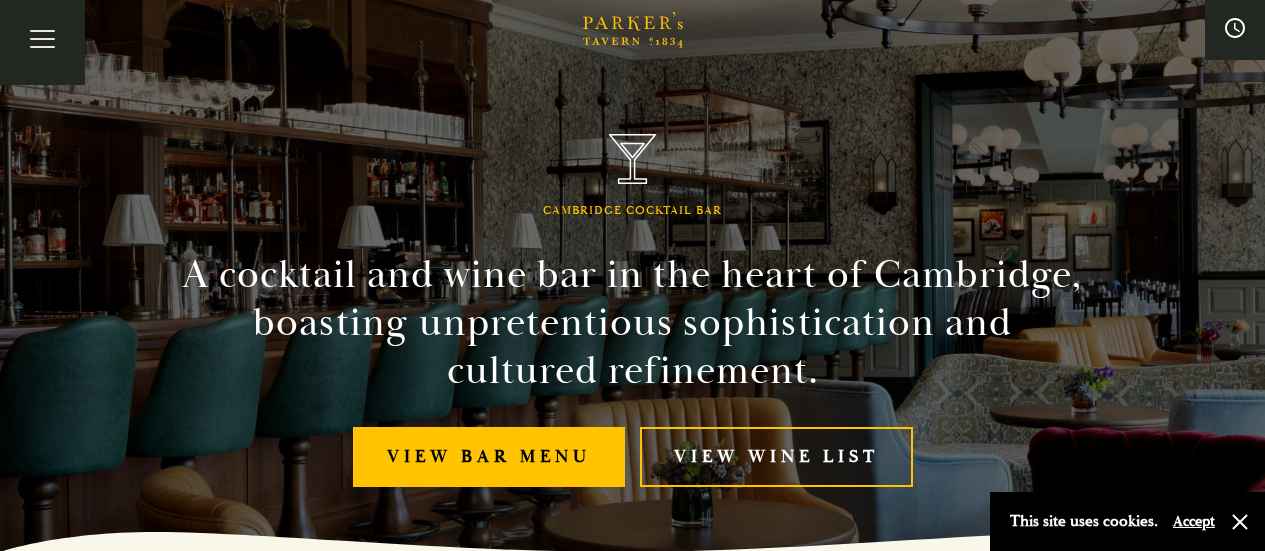 scroll, scrollTop: 0, scrollLeft: 0, axis: both 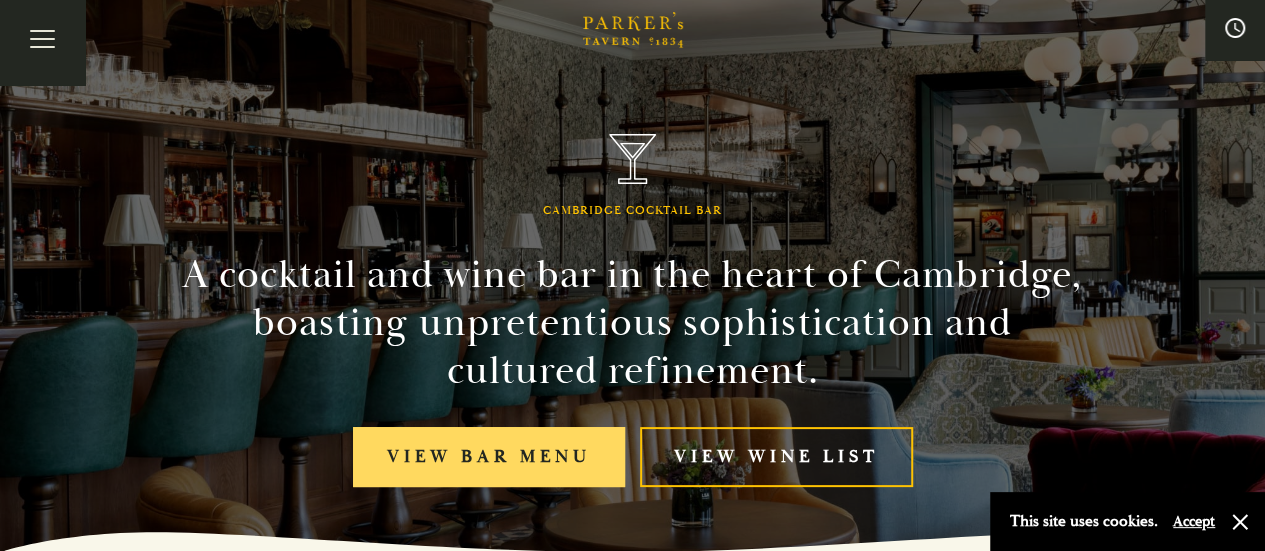 click on "View bar menu" at bounding box center [489, 457] 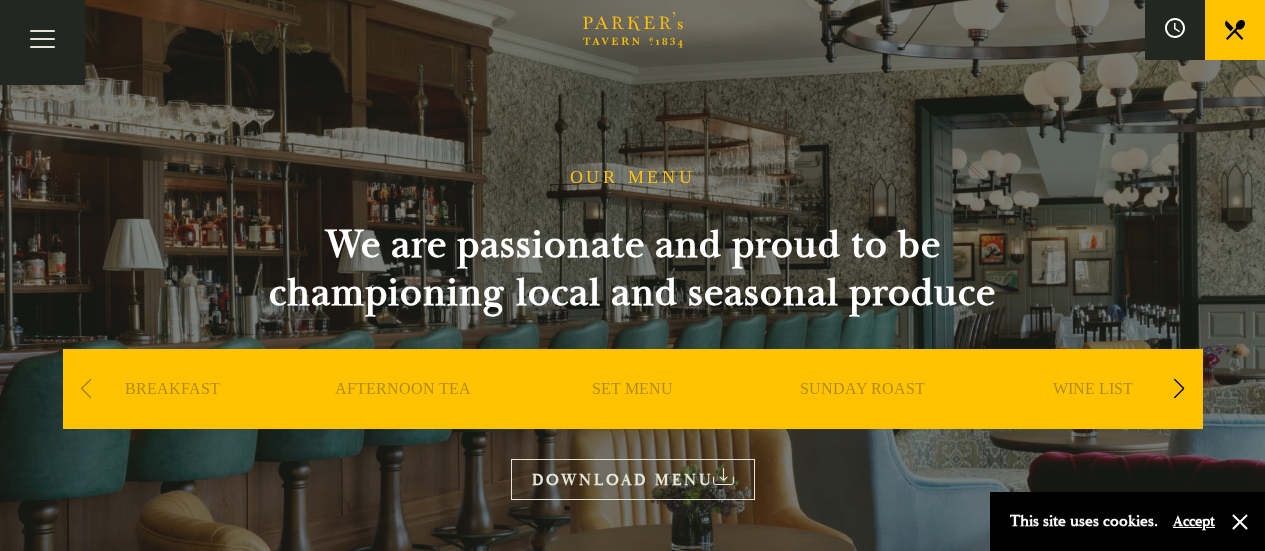 scroll, scrollTop: 0, scrollLeft: 0, axis: both 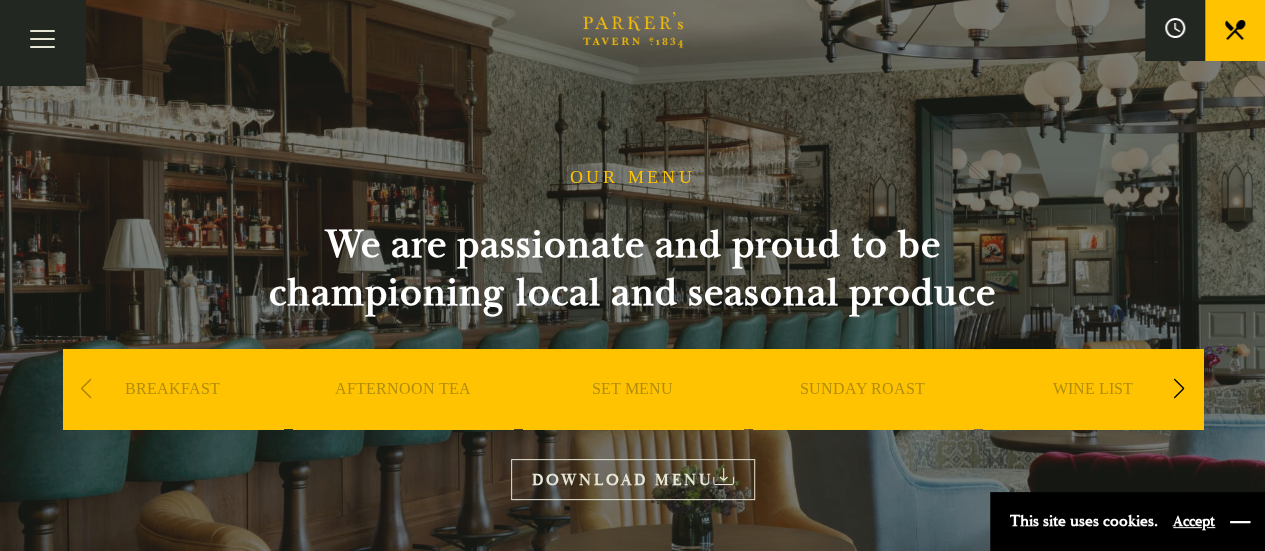 click at bounding box center [1240, 522] 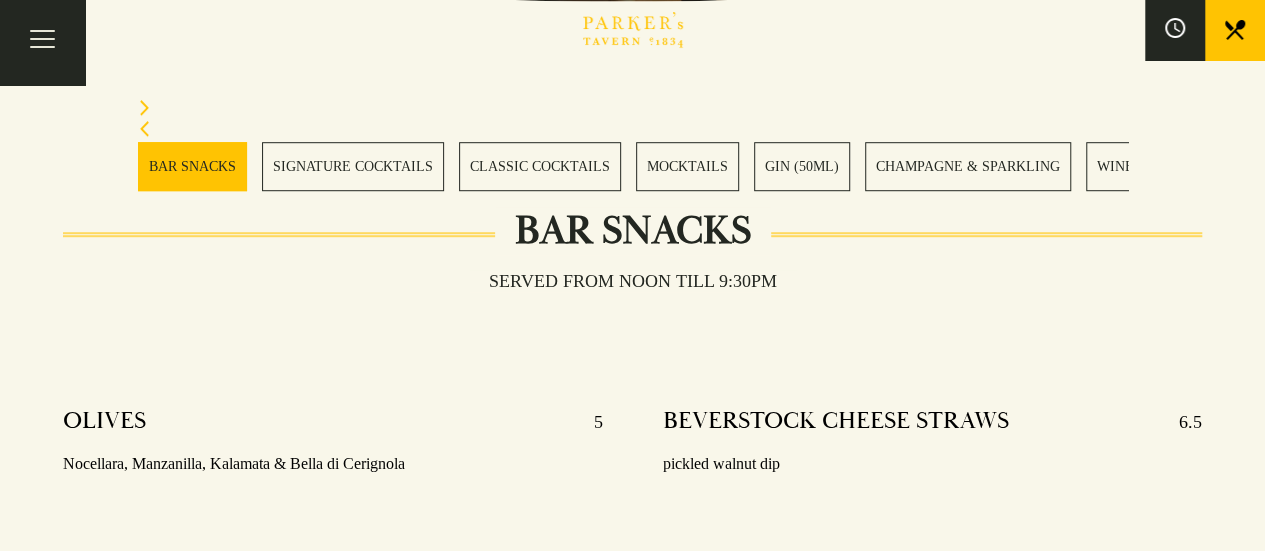 scroll, scrollTop: 600, scrollLeft: 0, axis: vertical 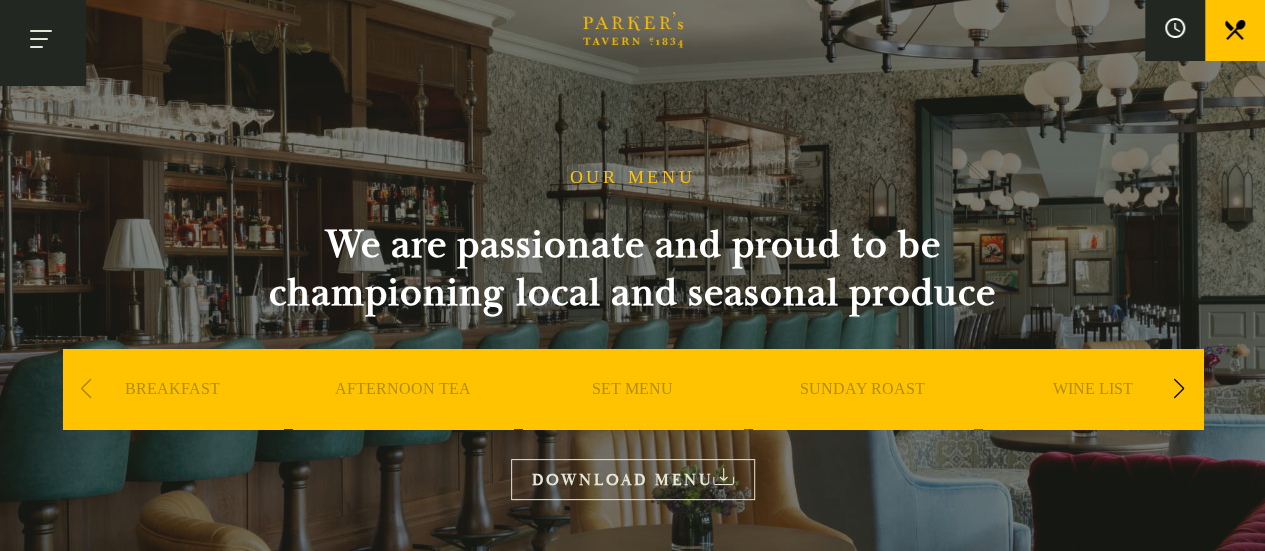 click at bounding box center (42, 42) 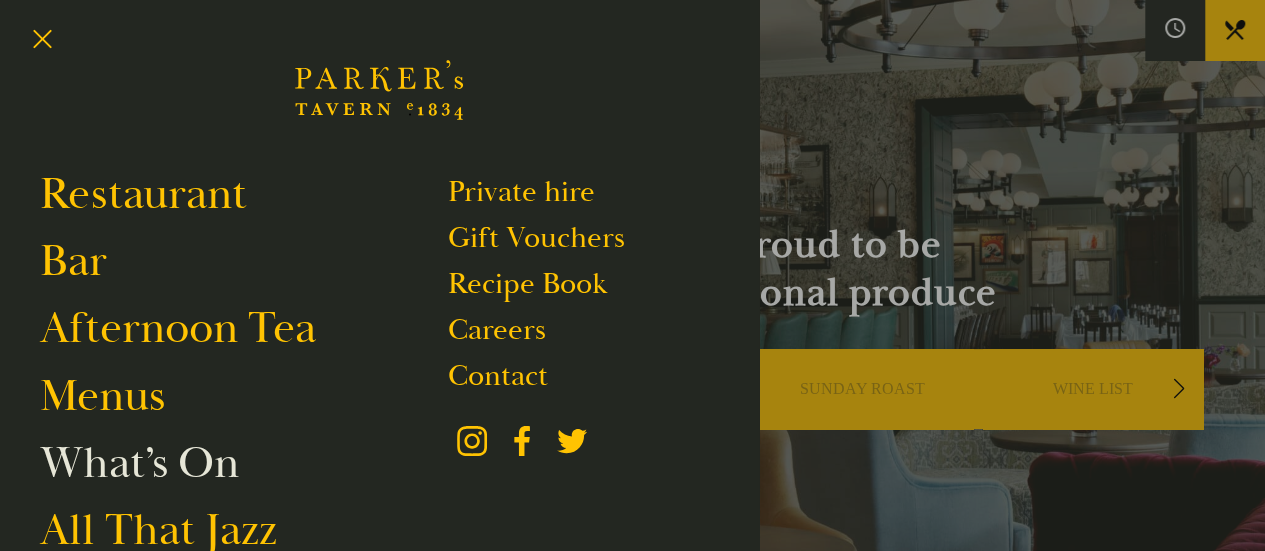 click on "What’s On" at bounding box center [139, 463] 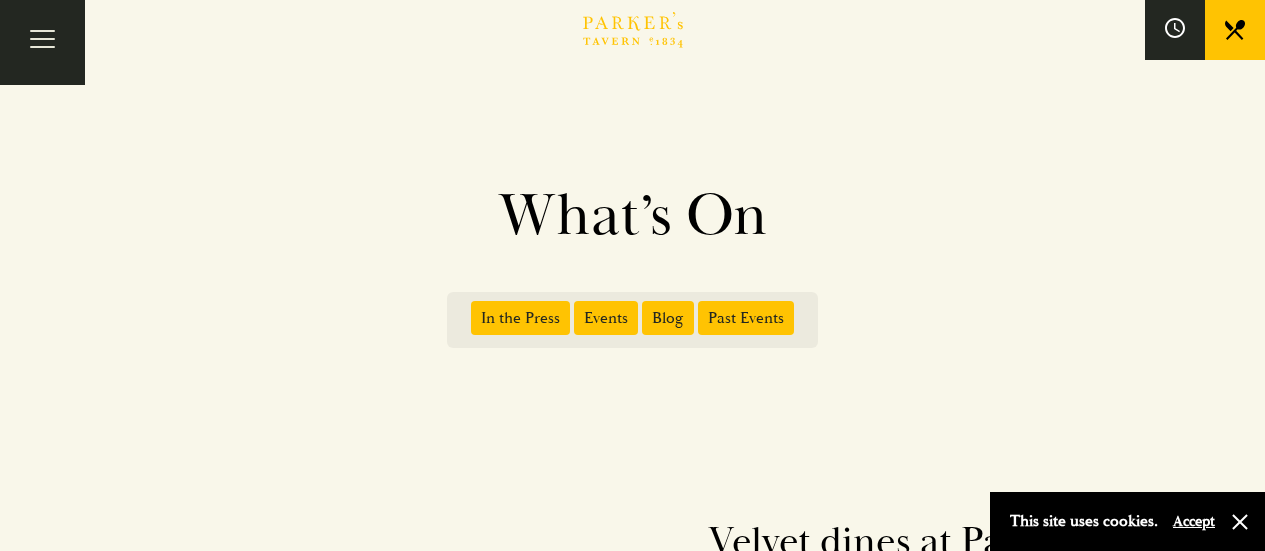 scroll, scrollTop: 0, scrollLeft: 0, axis: both 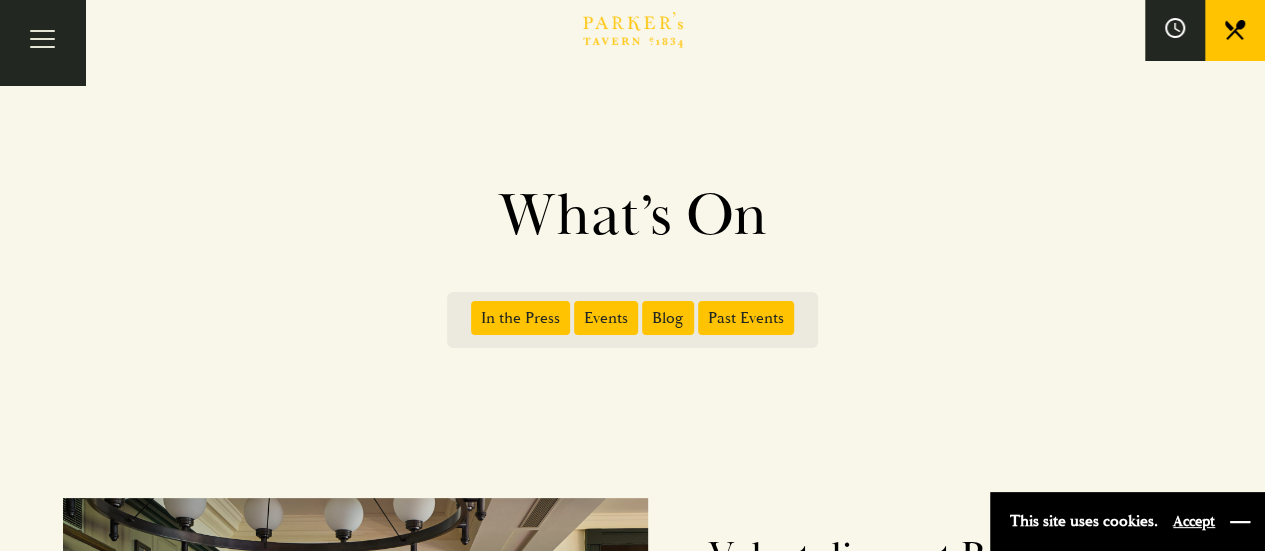 click at bounding box center (1240, 522) 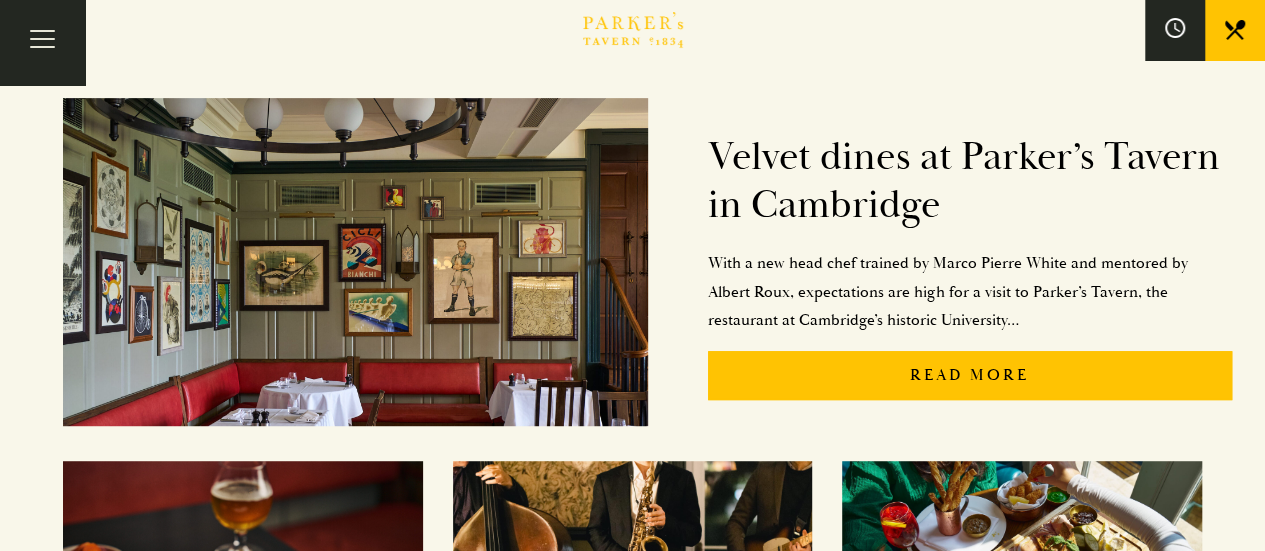 scroll, scrollTop: 440, scrollLeft: 0, axis: vertical 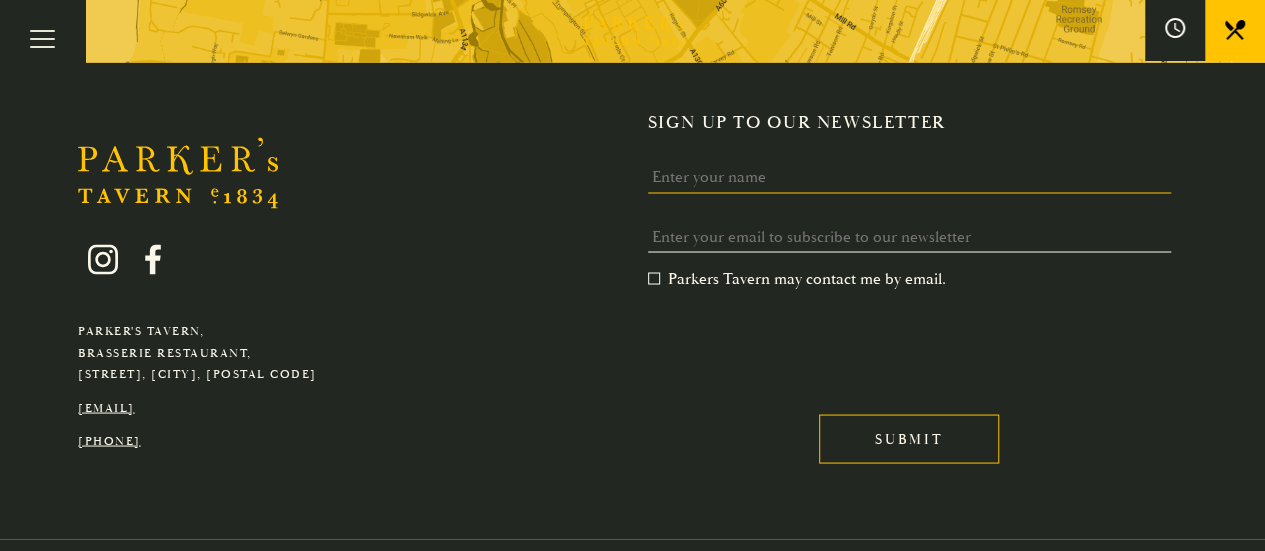 click on "Name" at bounding box center (909, 177) 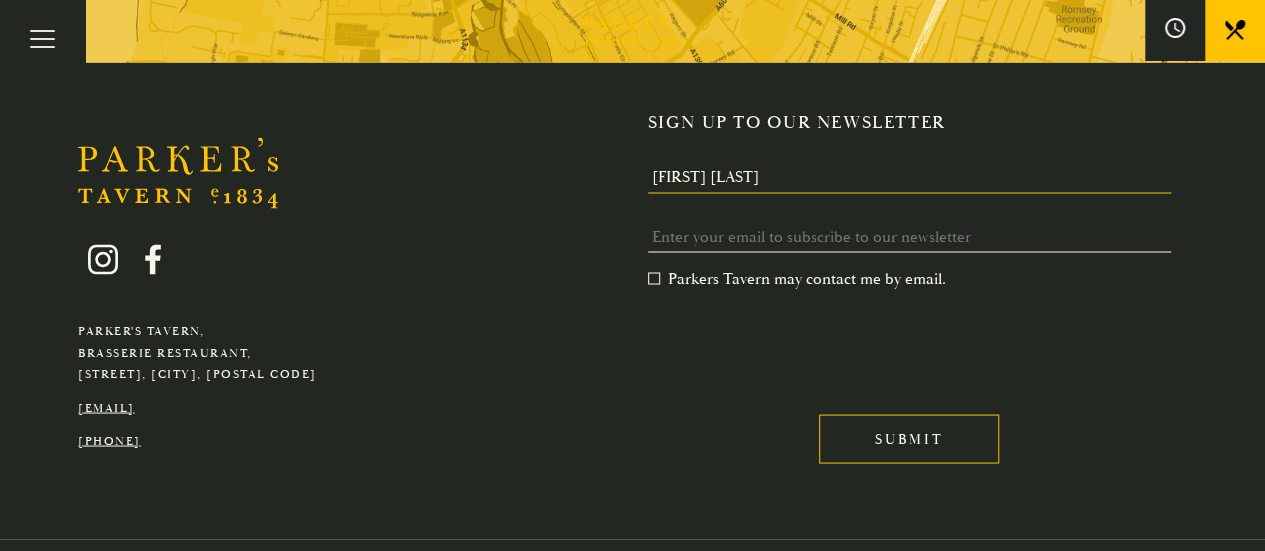 type on "katehauxwell@hotmail.com" 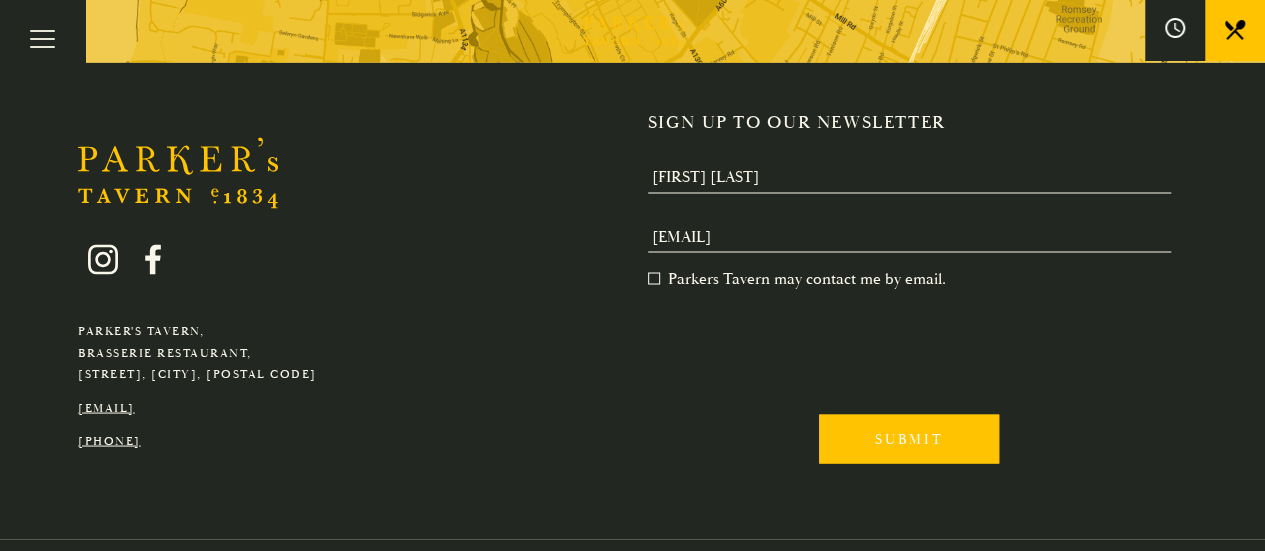 click on "Submit" at bounding box center (909, 438) 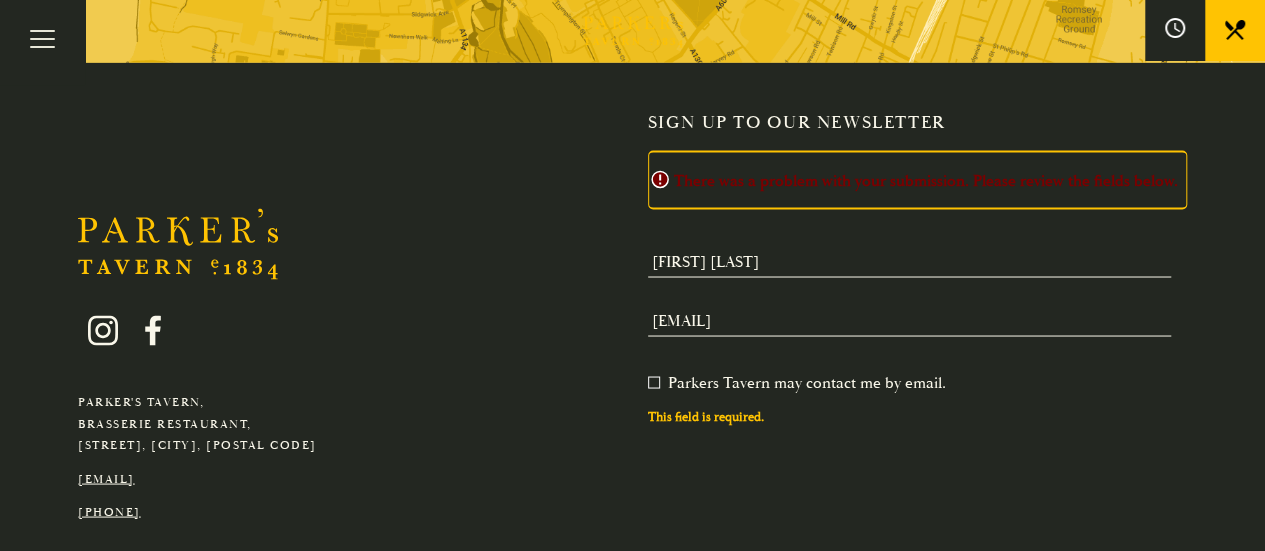 scroll, scrollTop: 1730, scrollLeft: 0, axis: vertical 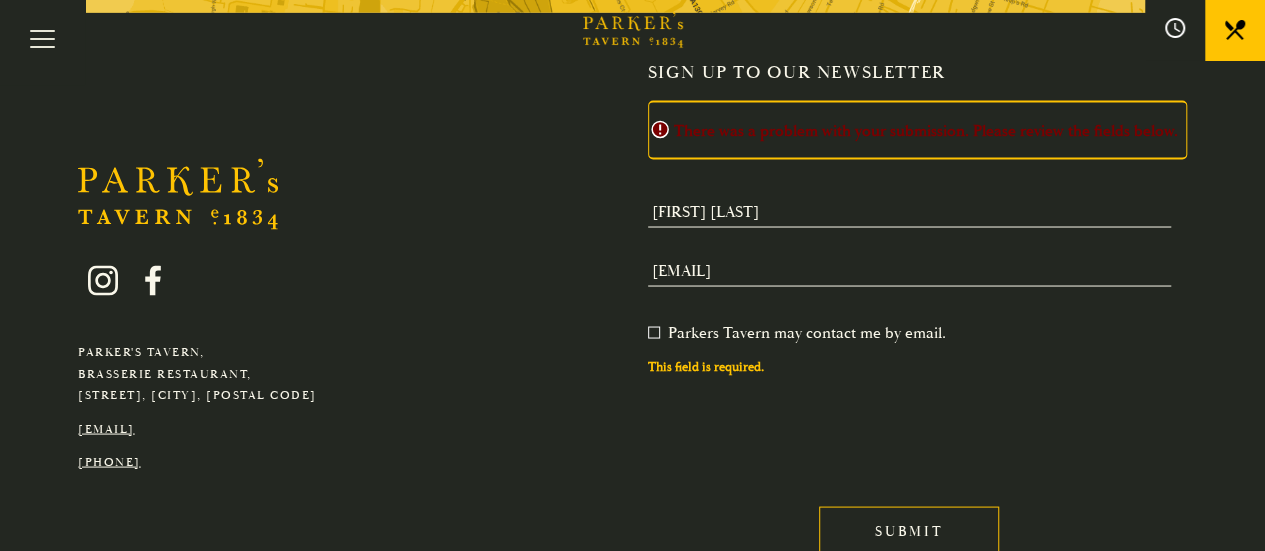 click on "Parkers Tavern may contact me by email. *" at bounding box center (797, 332) 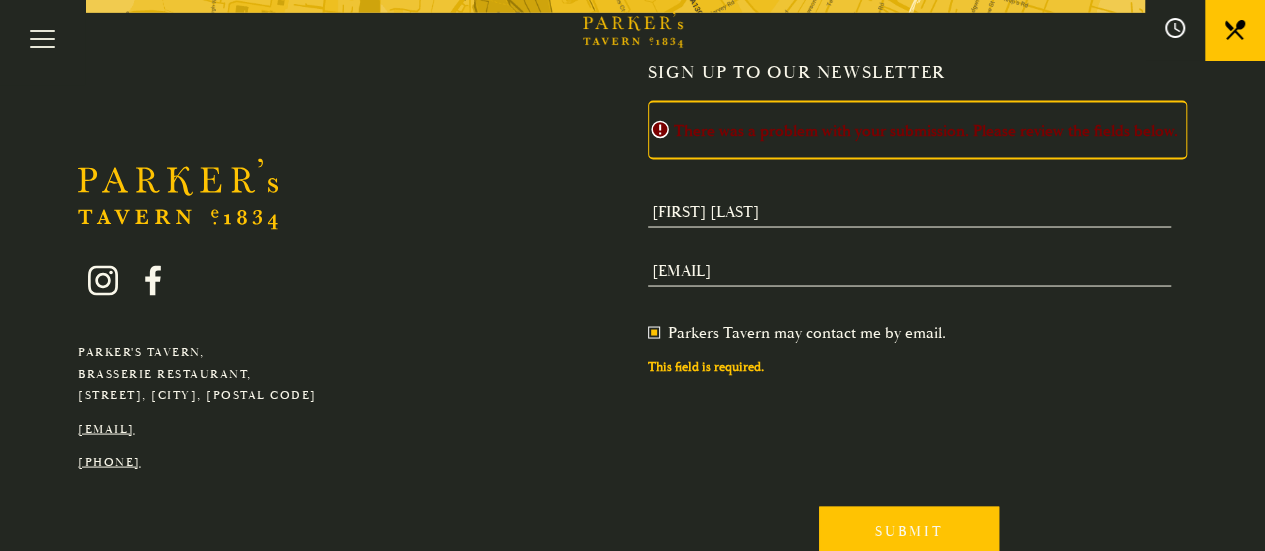 click on "Submit" at bounding box center [909, 530] 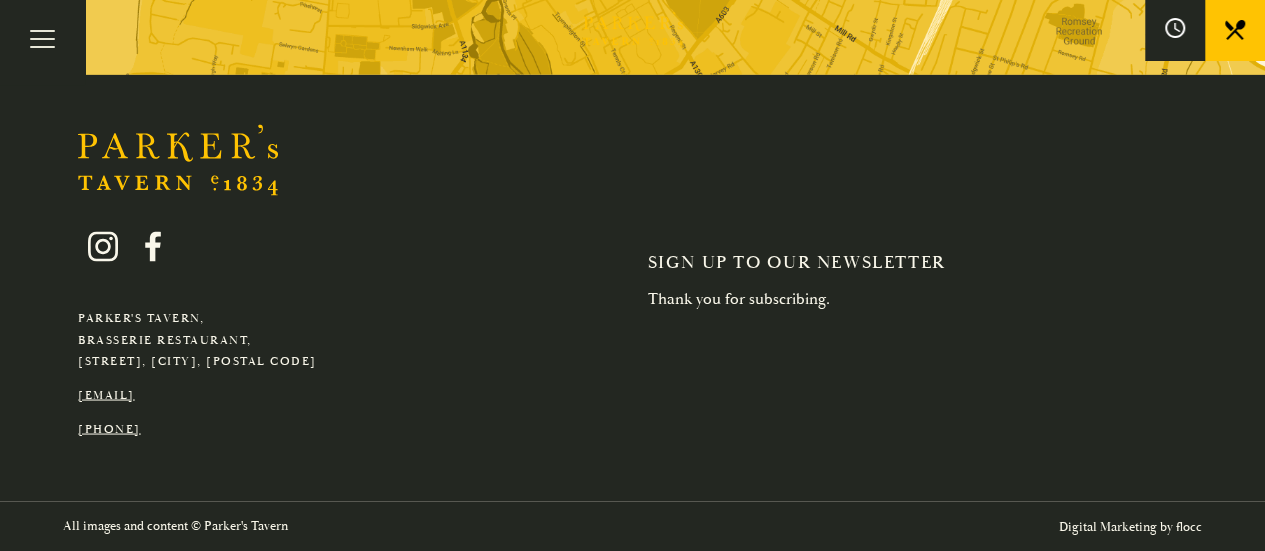 scroll, scrollTop: 8, scrollLeft: 8, axis: both 